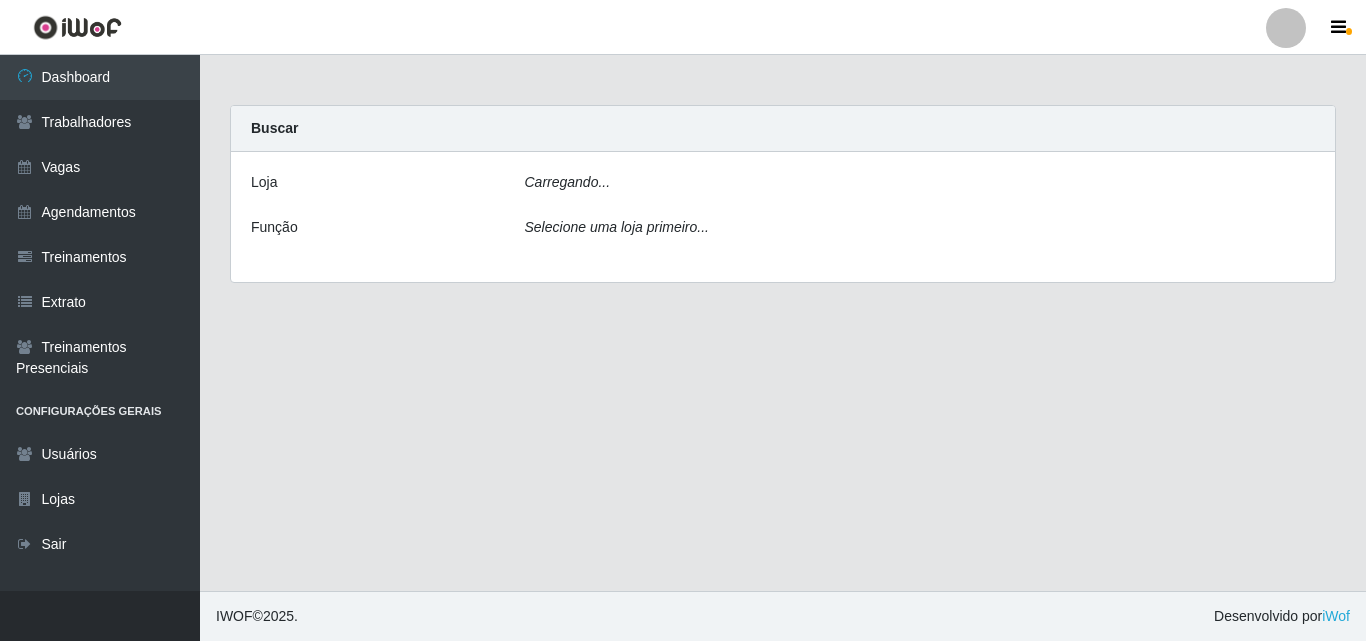 scroll, scrollTop: 0, scrollLeft: 0, axis: both 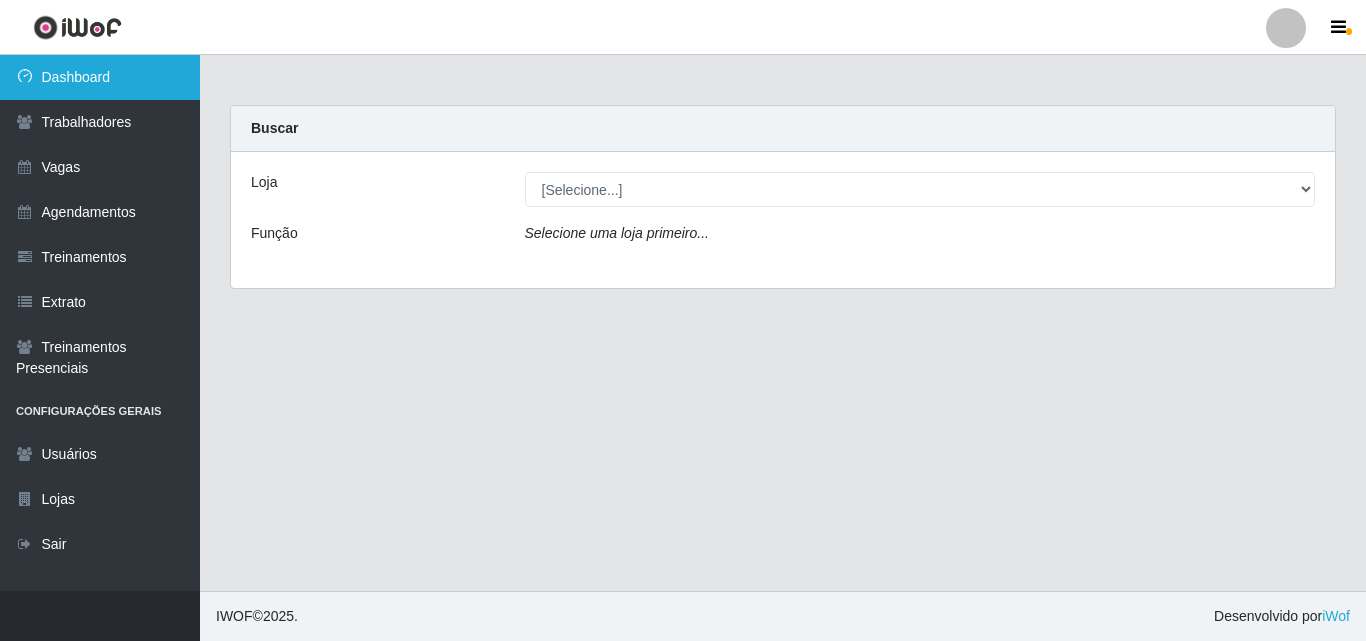 click on "Dashboard" at bounding box center (100, 77) 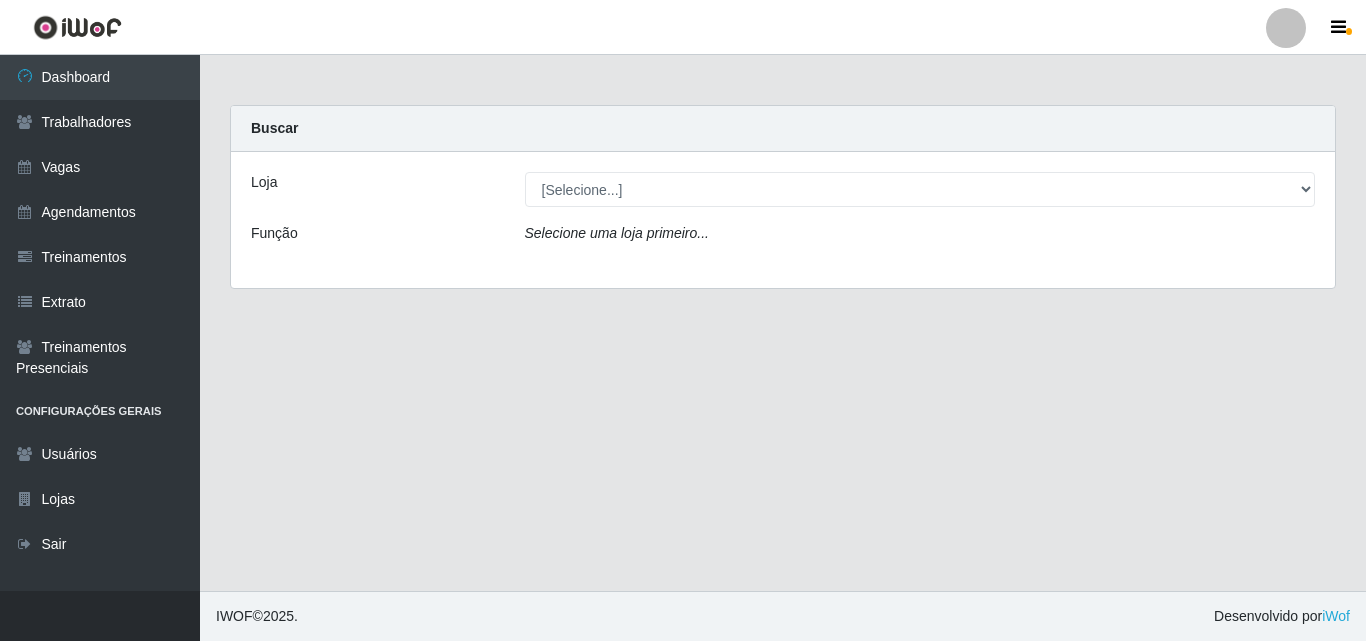 click on "Loja" at bounding box center (373, 189) 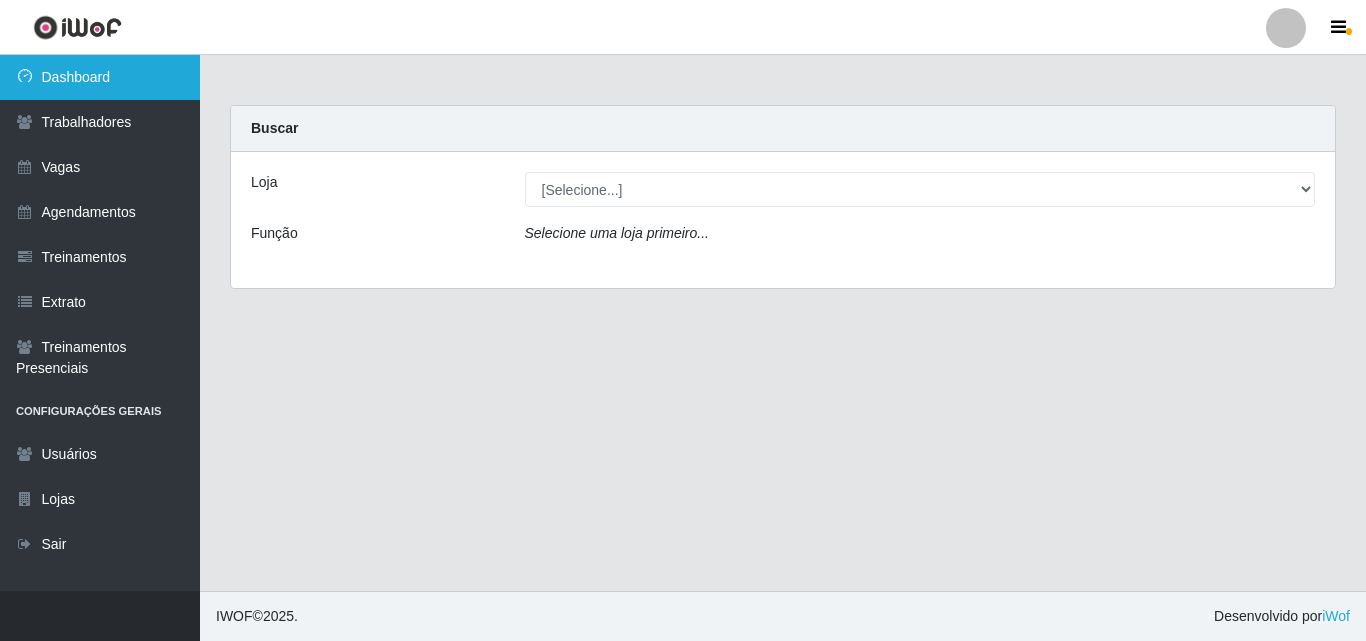 click on "Dashboard" at bounding box center [100, 77] 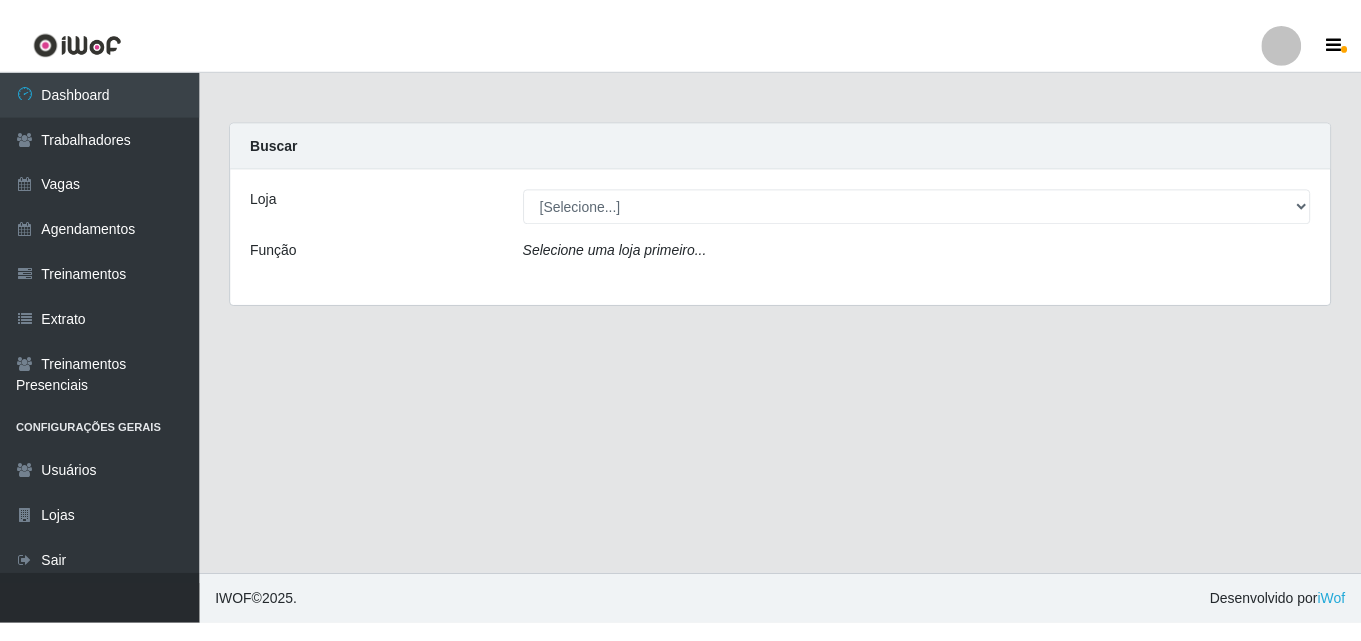scroll, scrollTop: 0, scrollLeft: 0, axis: both 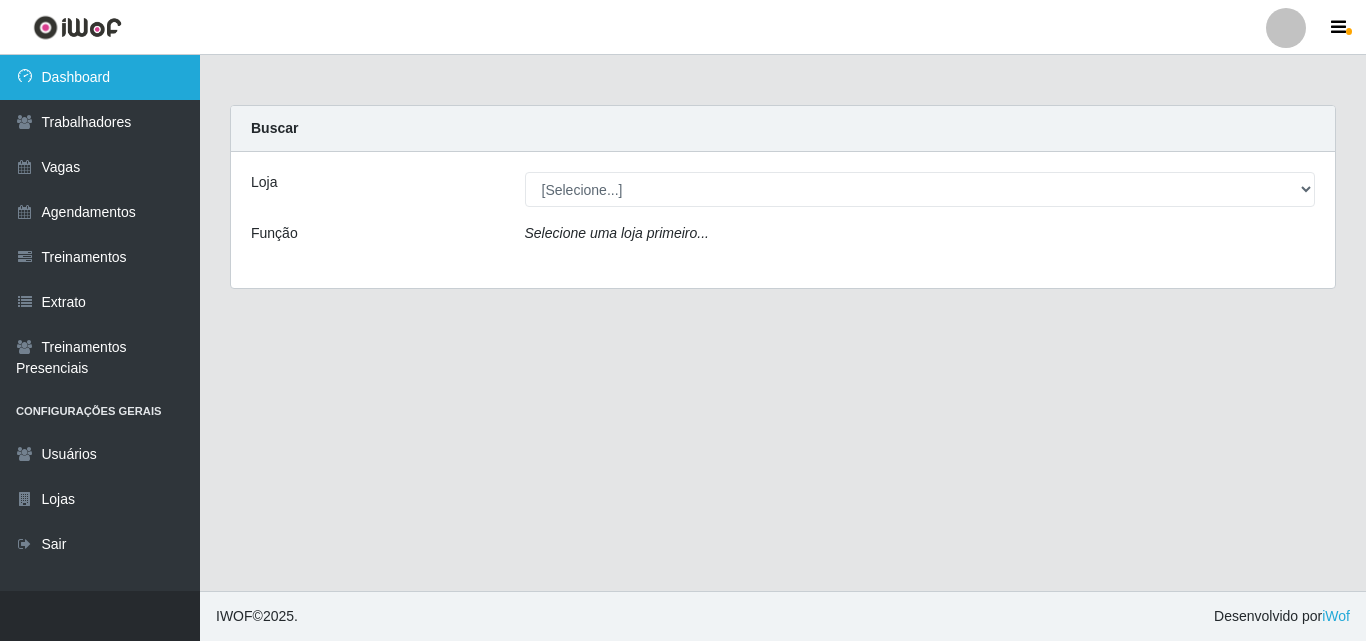 click on "Dashboard" at bounding box center [100, 77] 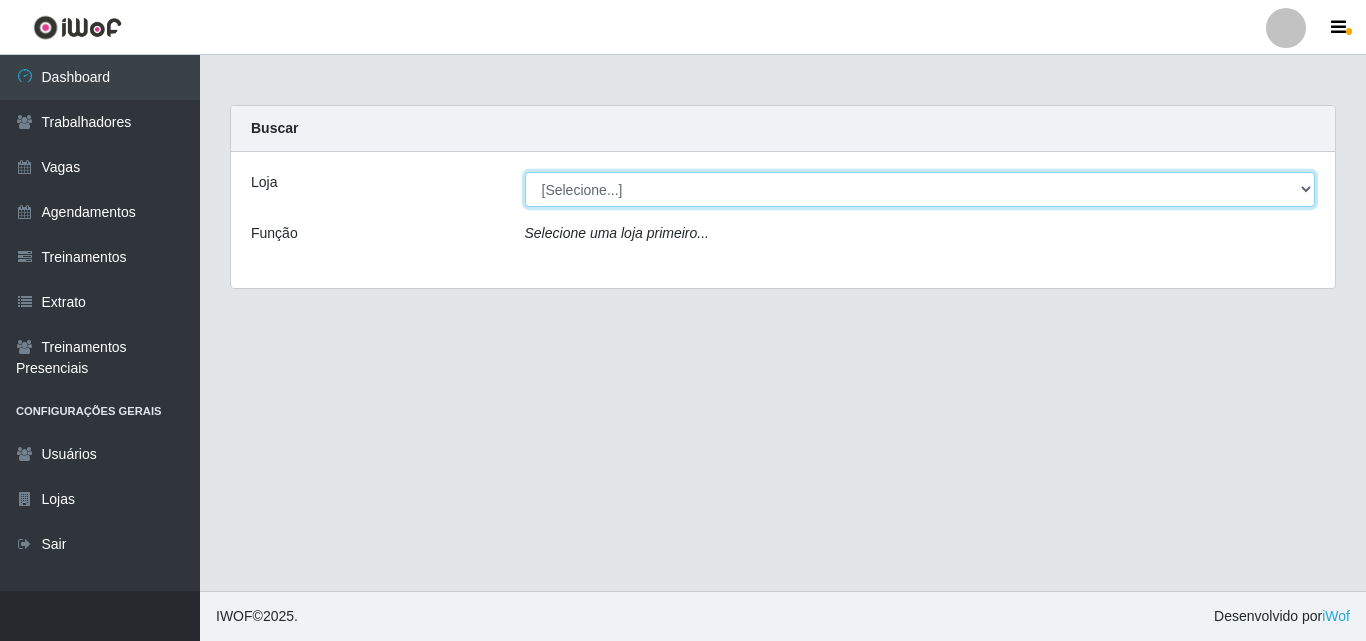 click on "[Selecione...] Chinatown Sushimi - Campina Grande" at bounding box center (920, 189) 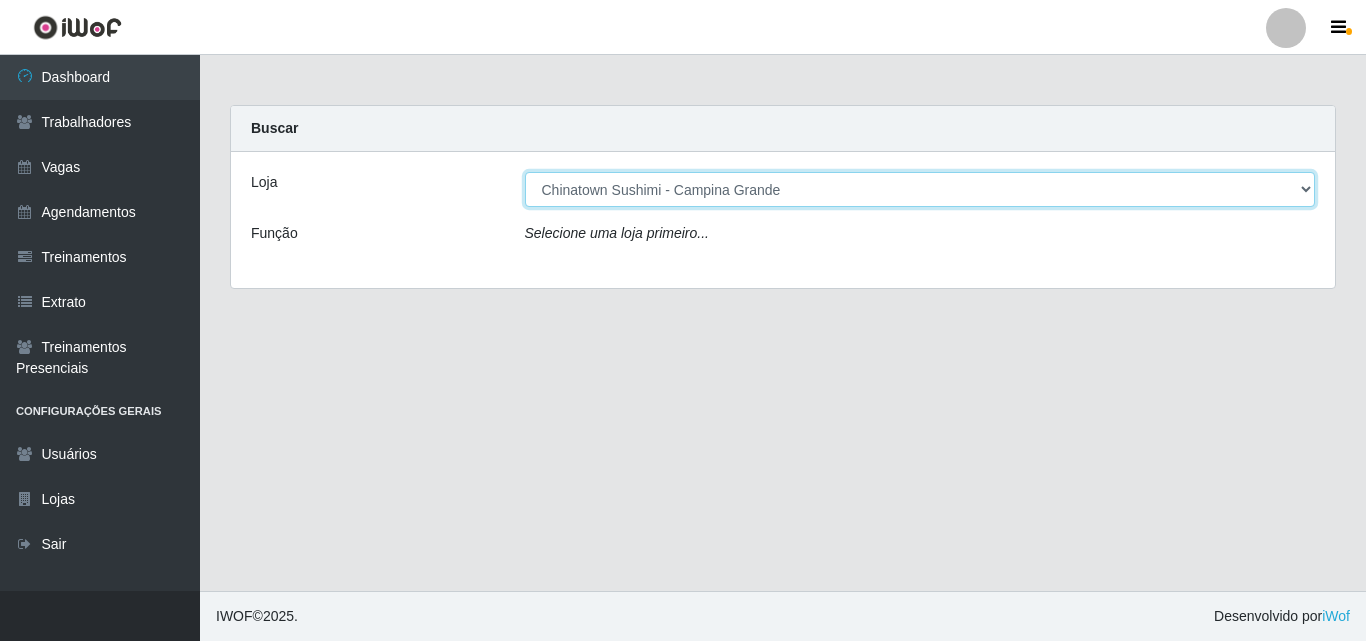 click on "[Selecione...] Chinatown Sushimi - Campina Grande" at bounding box center [920, 189] 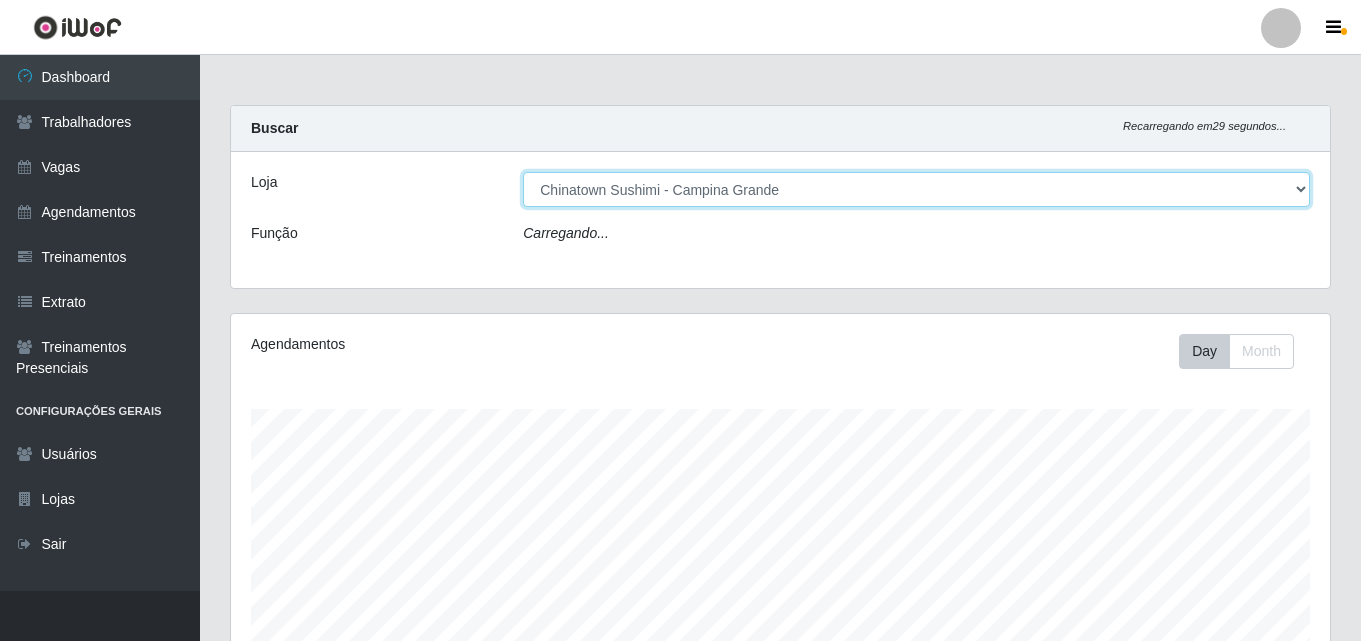 scroll, scrollTop: 999585, scrollLeft: 998901, axis: both 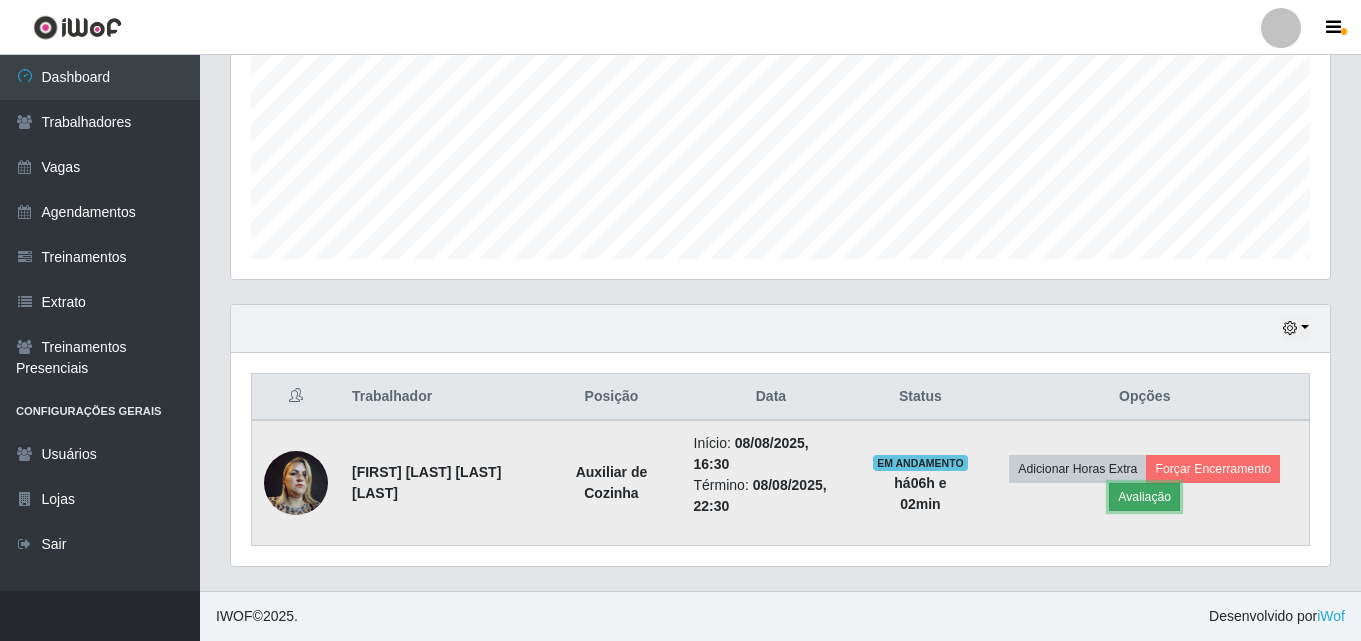 click on "Avaliação" at bounding box center (1144, 497) 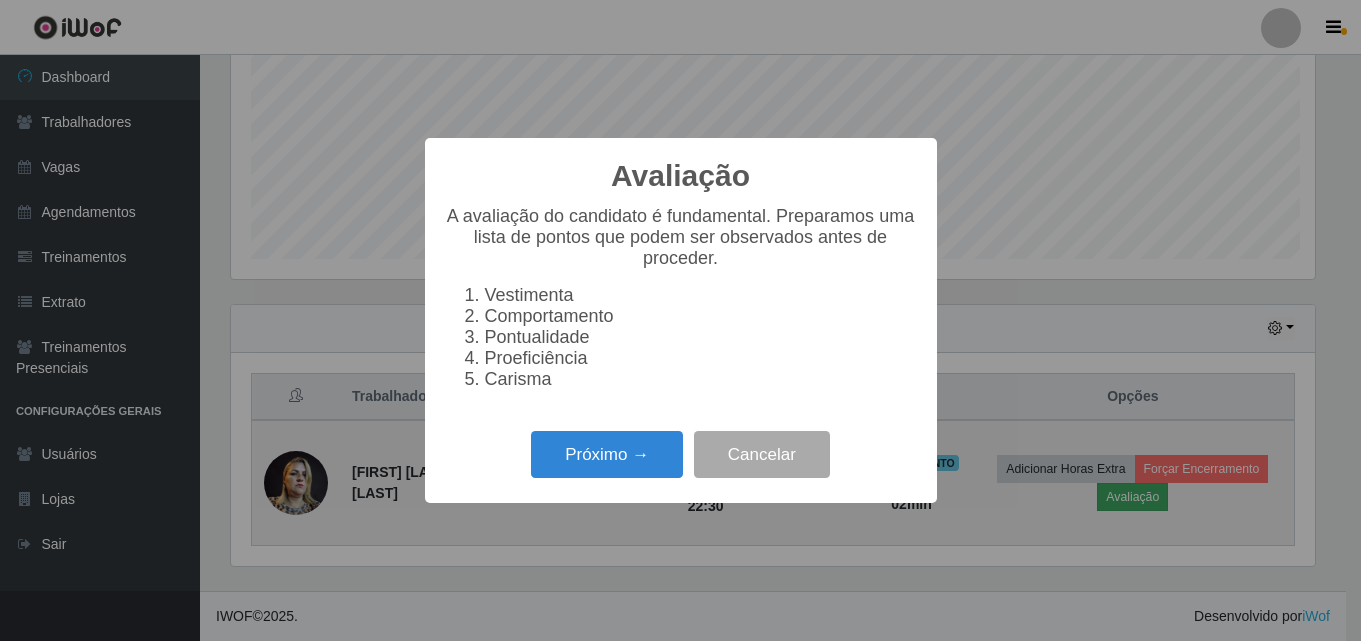 scroll, scrollTop: 999585, scrollLeft: 998911, axis: both 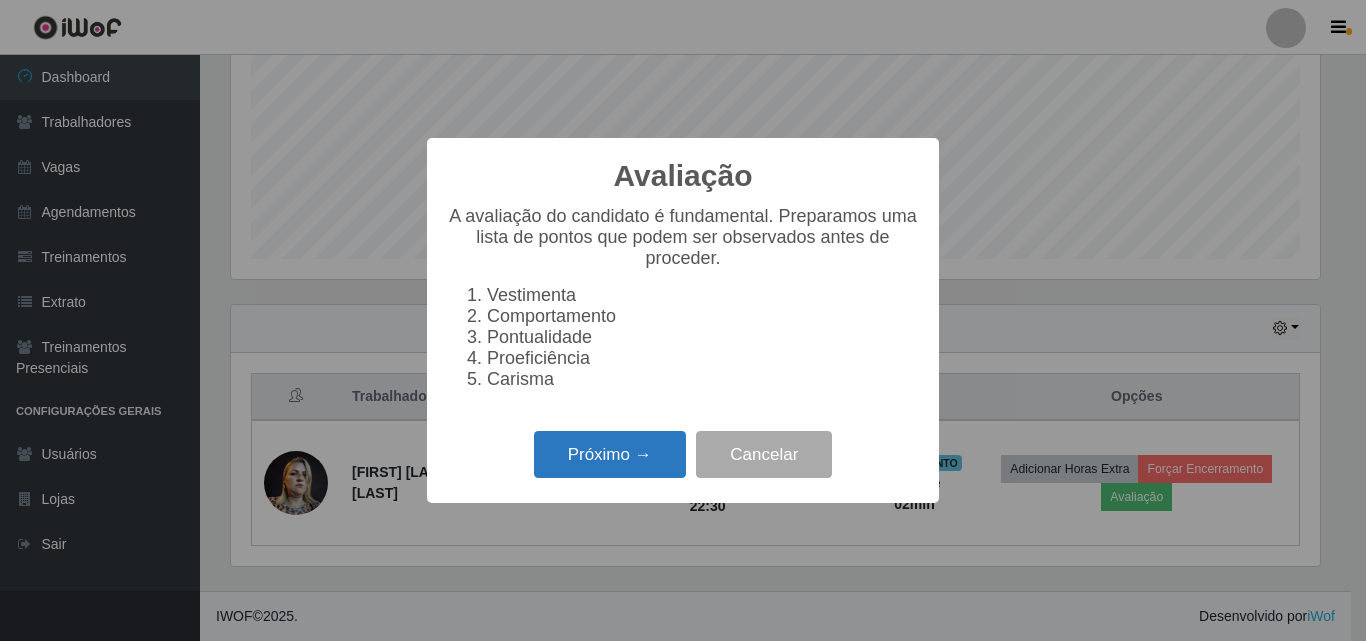 click on "Próximo →" at bounding box center [610, 454] 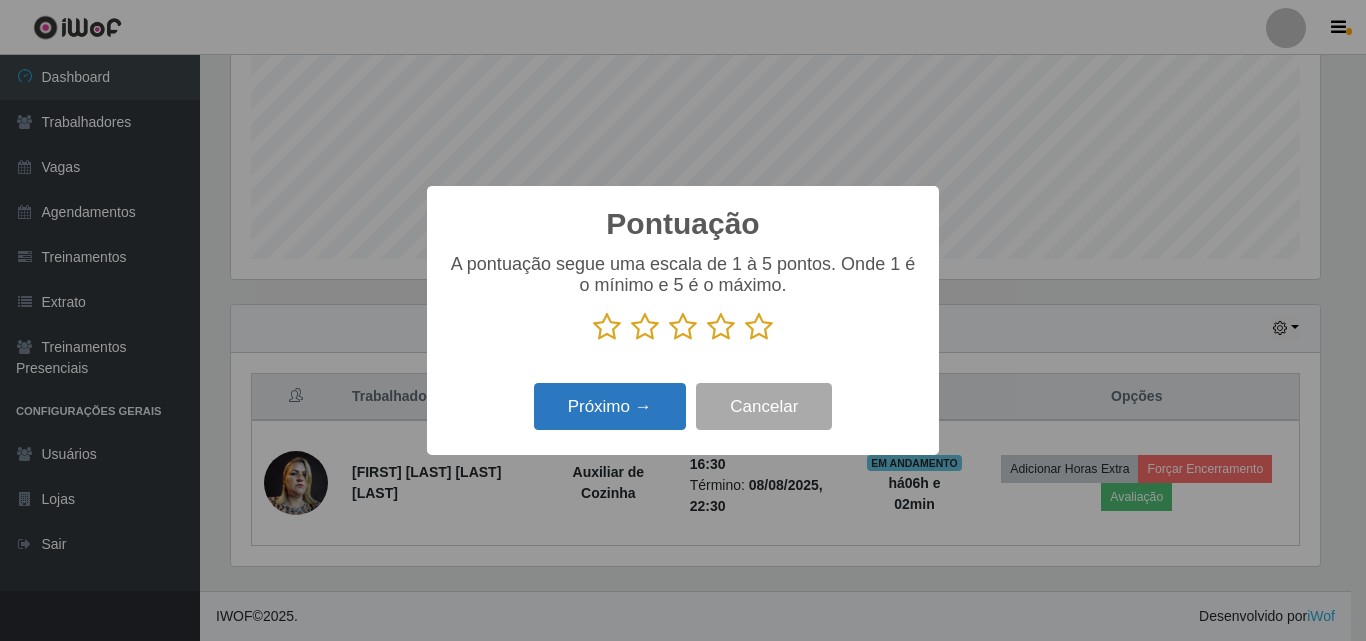 click on "Próximo →" at bounding box center [610, 406] 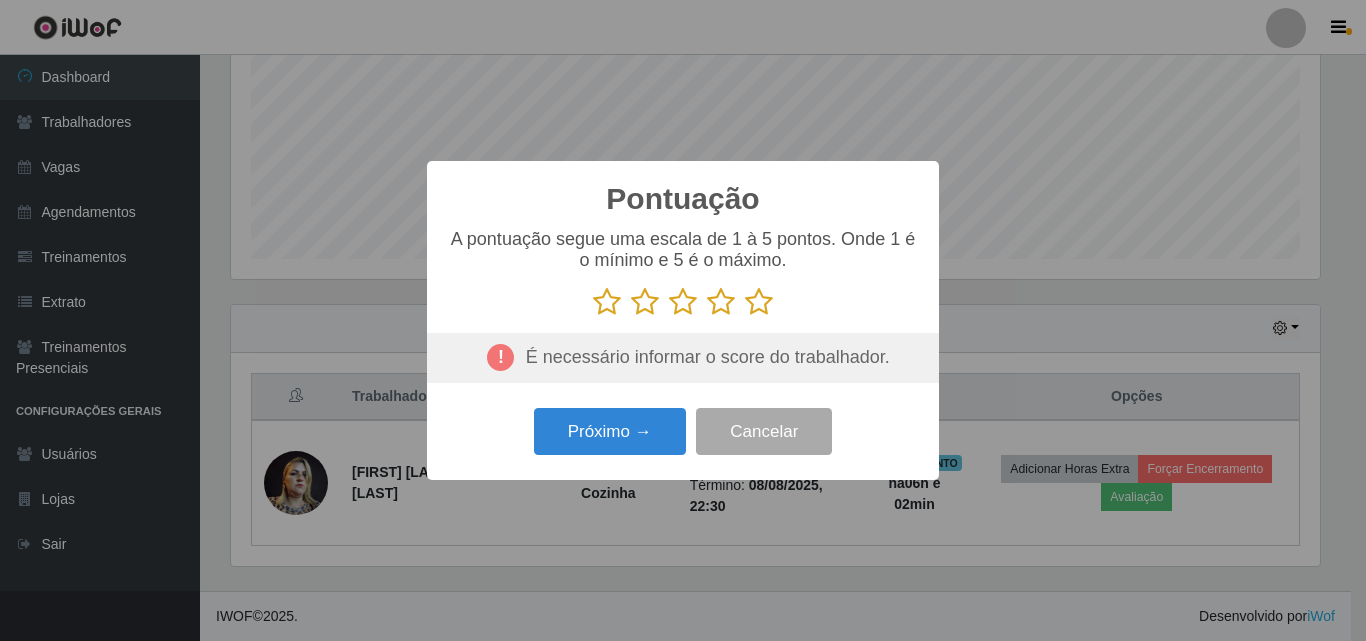 click at bounding box center [607, 302] 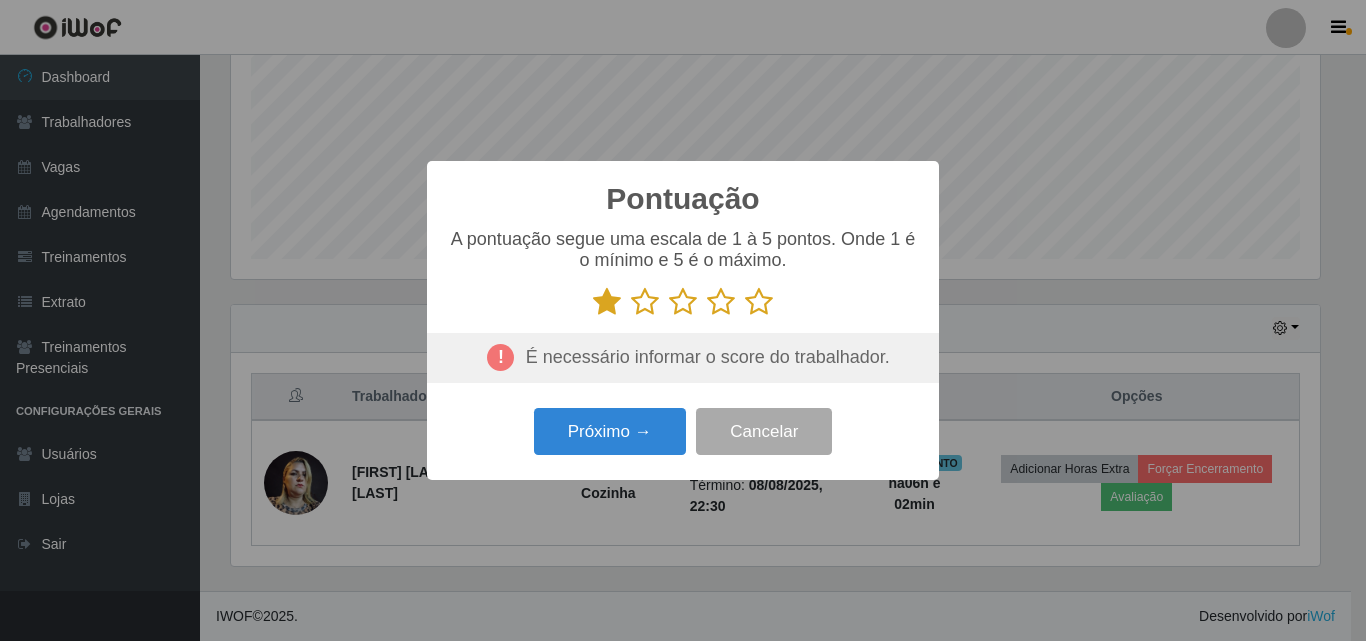 click at bounding box center (645, 302) 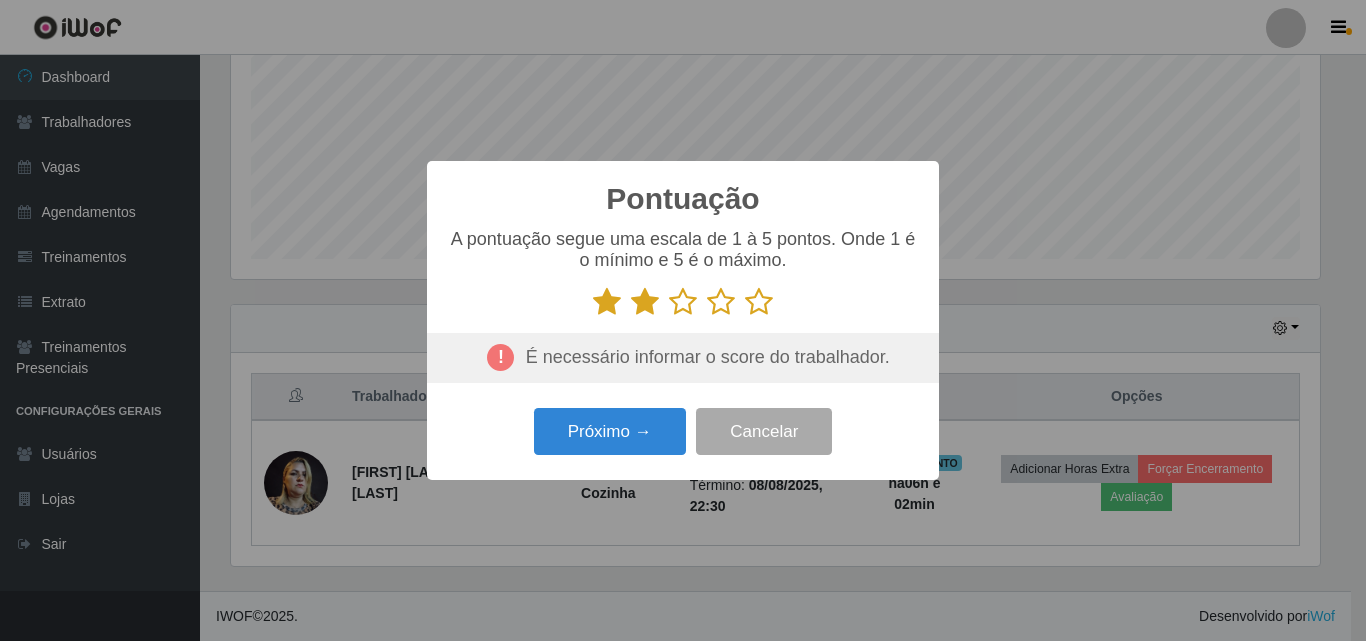 click at bounding box center (683, 302) 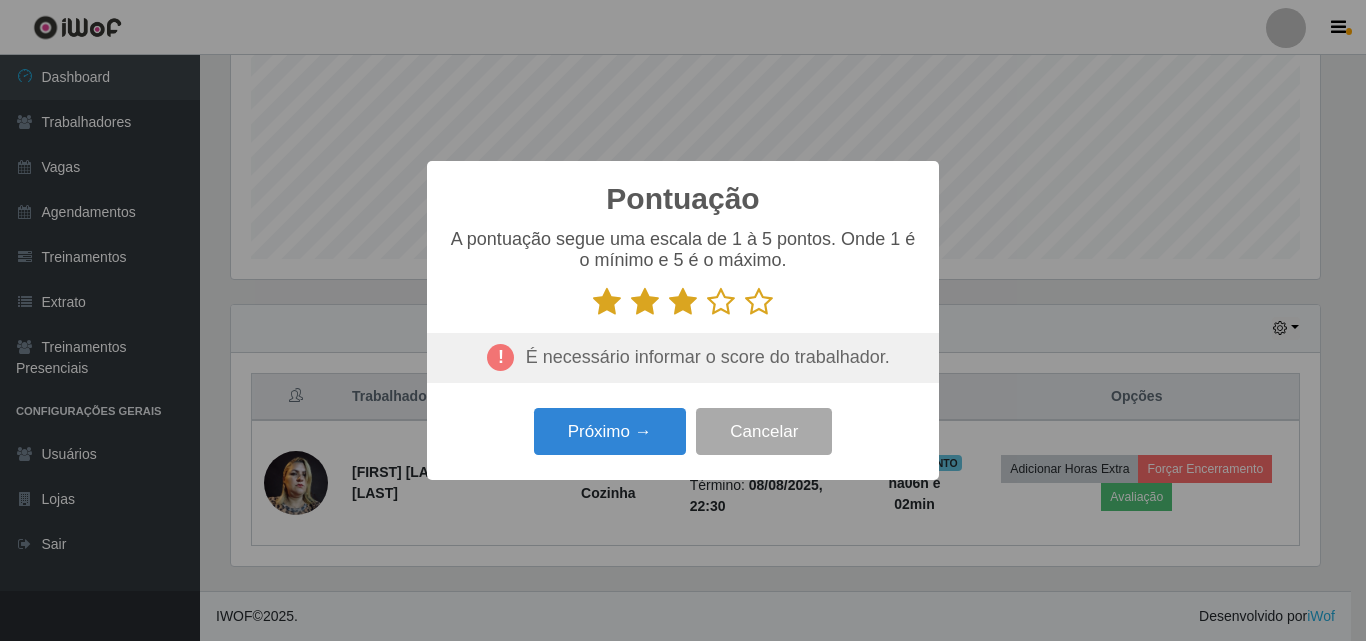 click at bounding box center [721, 302] 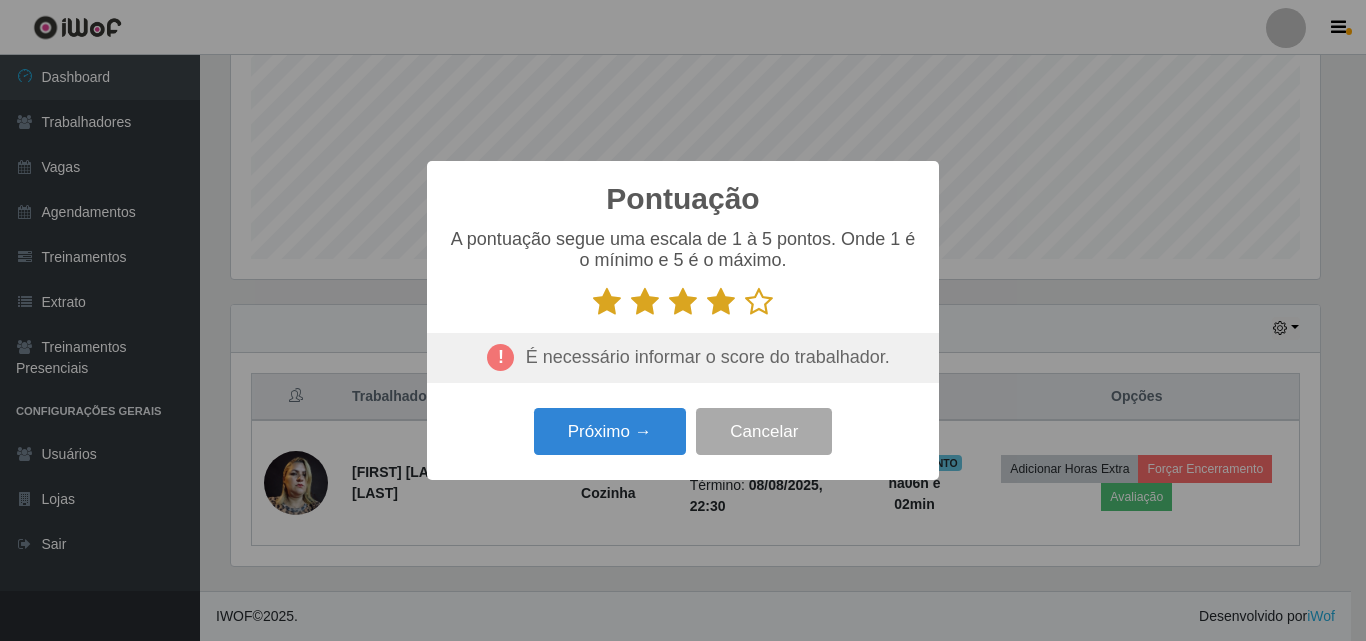 click at bounding box center [759, 302] 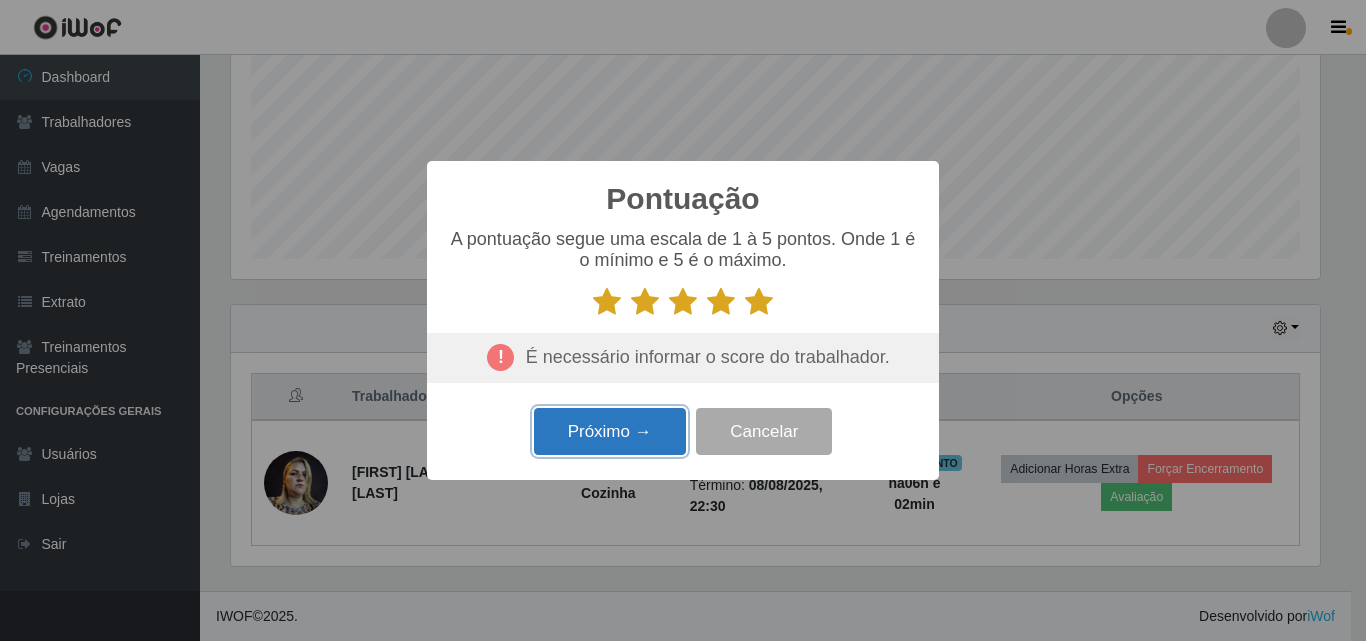 click on "Próximo →" at bounding box center (610, 431) 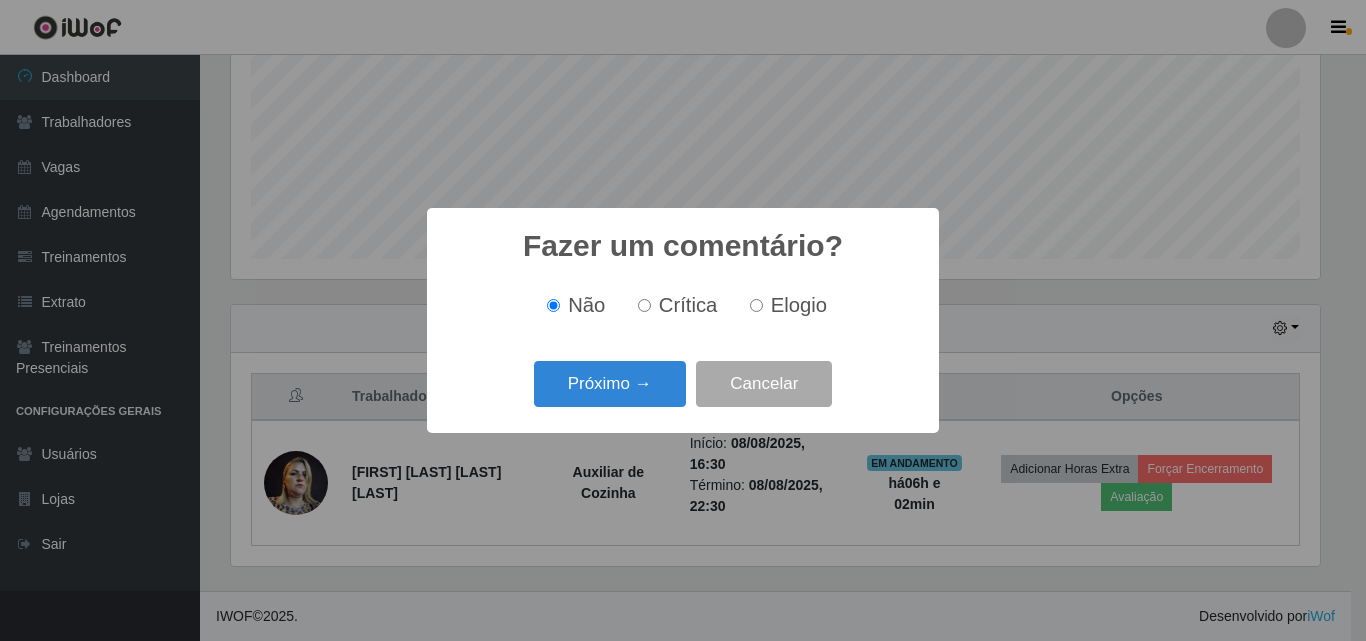 scroll, scrollTop: 999585, scrollLeft: 998911, axis: both 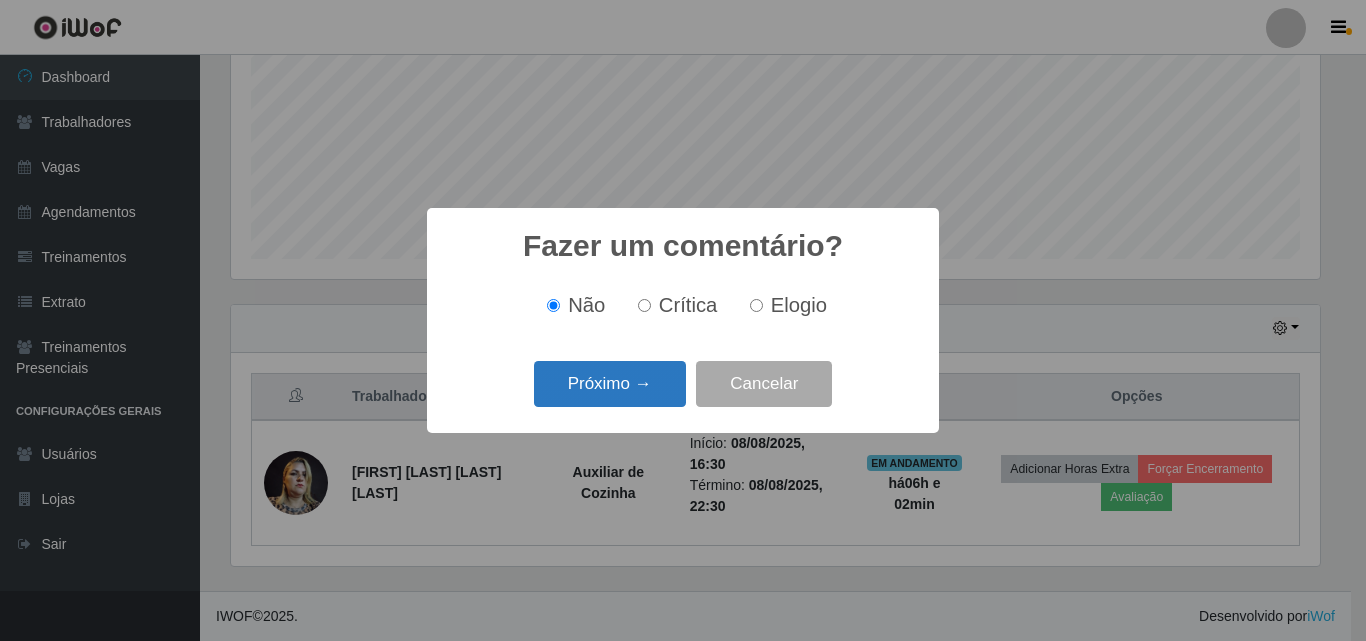 click on "Próximo →" at bounding box center [610, 384] 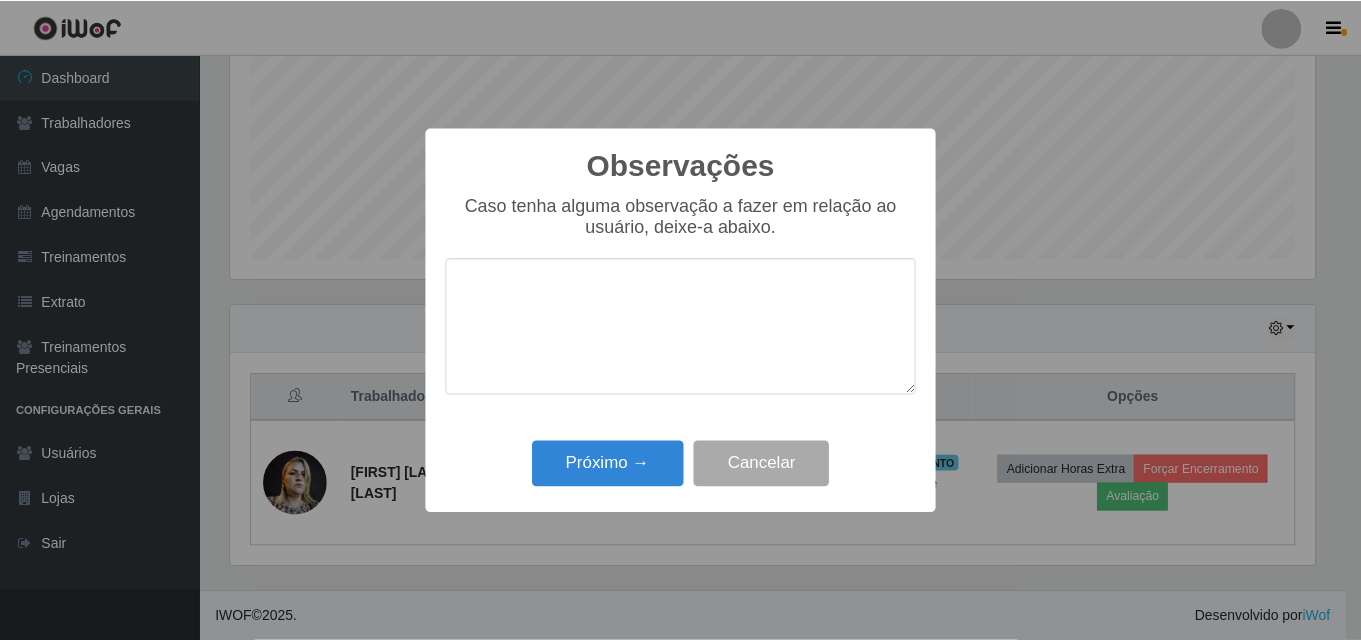 scroll, scrollTop: 999585, scrollLeft: 998911, axis: both 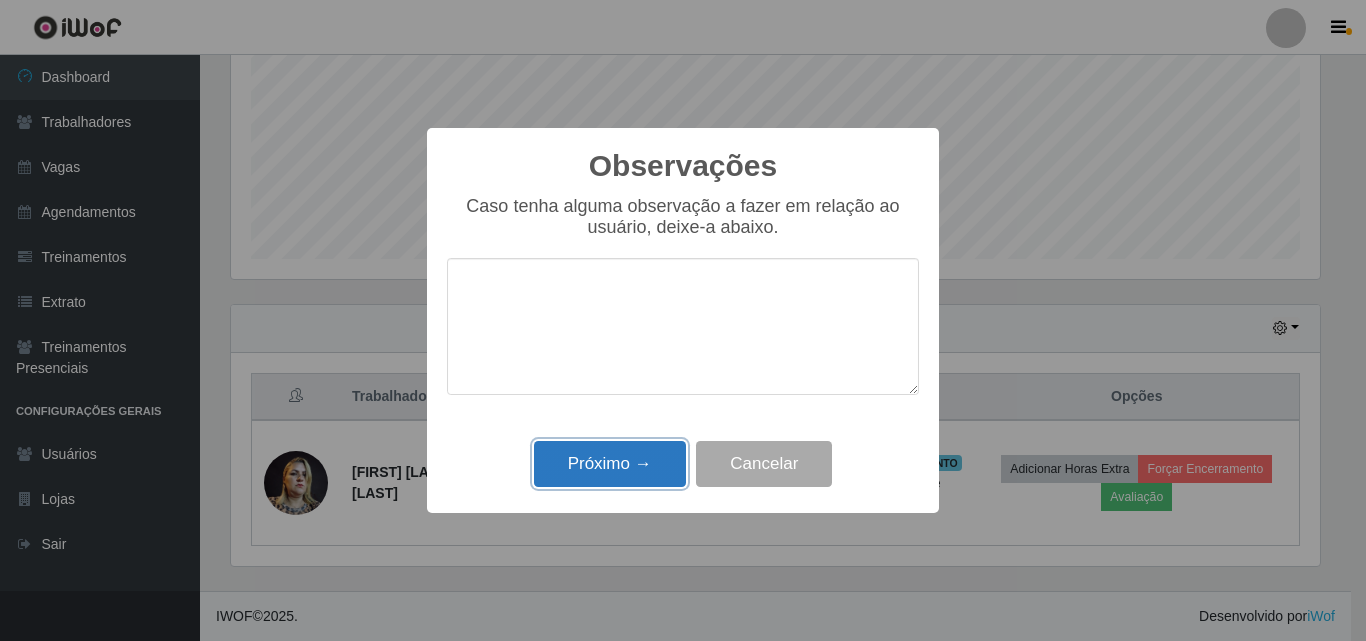 click on "Próximo →" at bounding box center [610, 464] 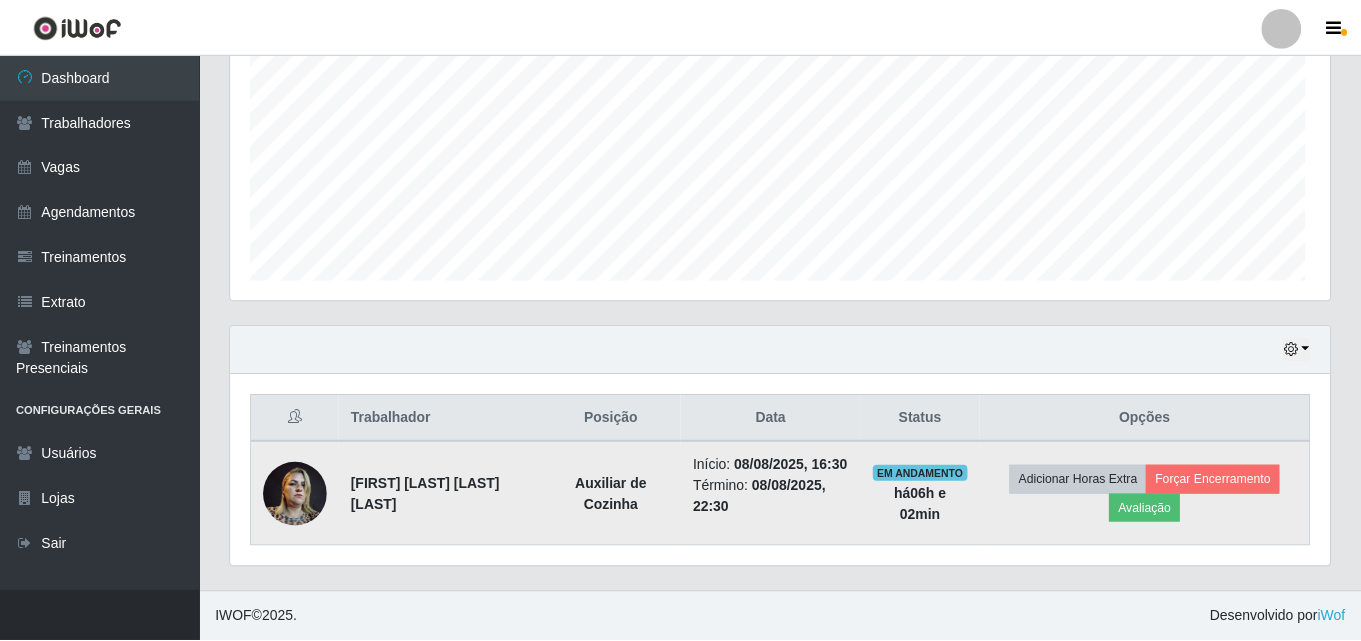 scroll, scrollTop: 999585, scrollLeft: 998901, axis: both 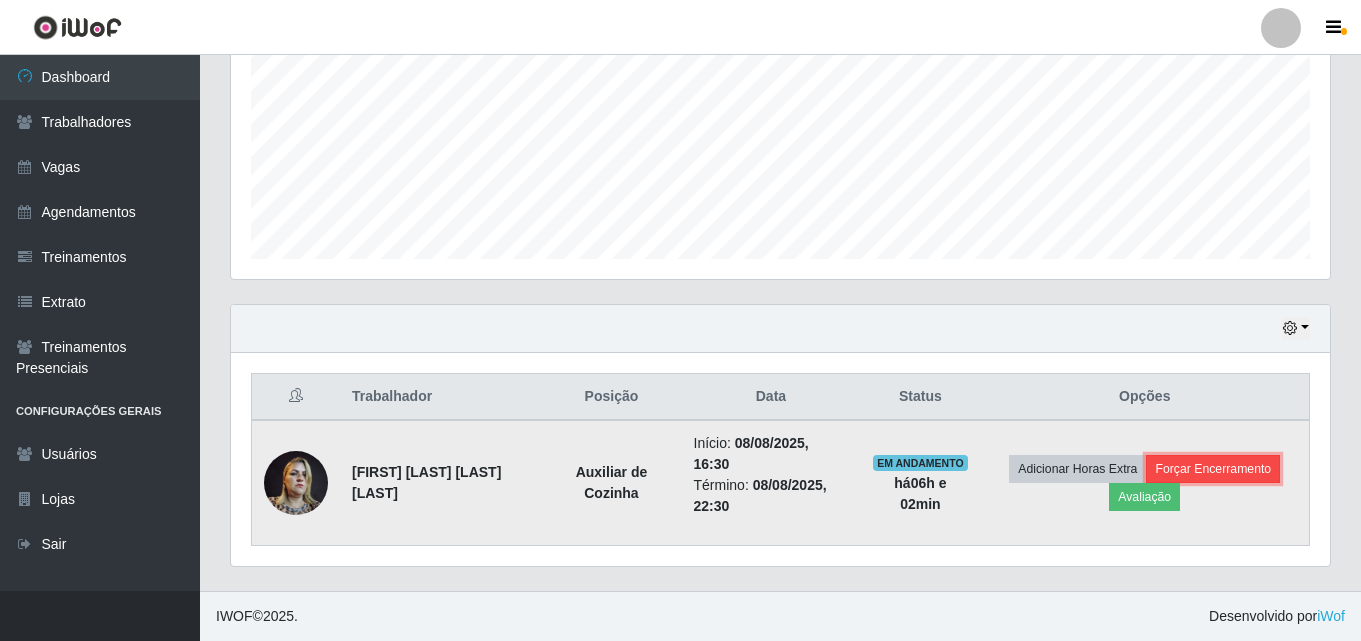 click on "Forçar Encerramento" at bounding box center [1213, 469] 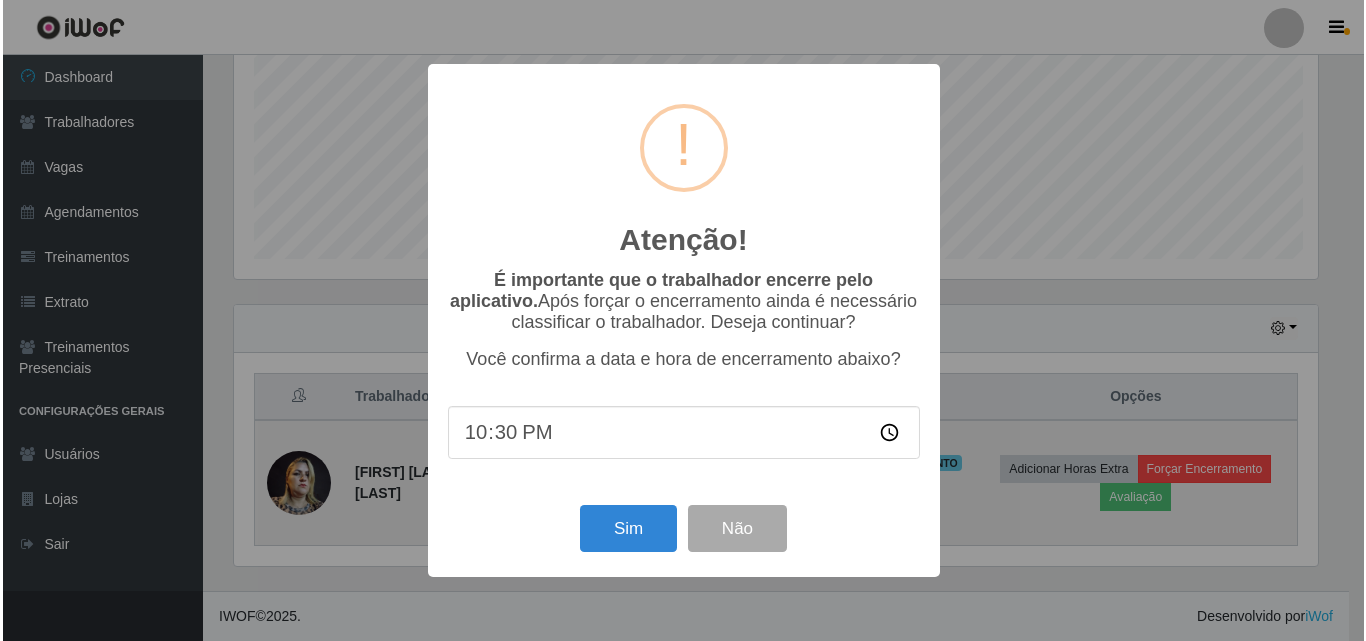 scroll, scrollTop: 999585, scrollLeft: 998911, axis: both 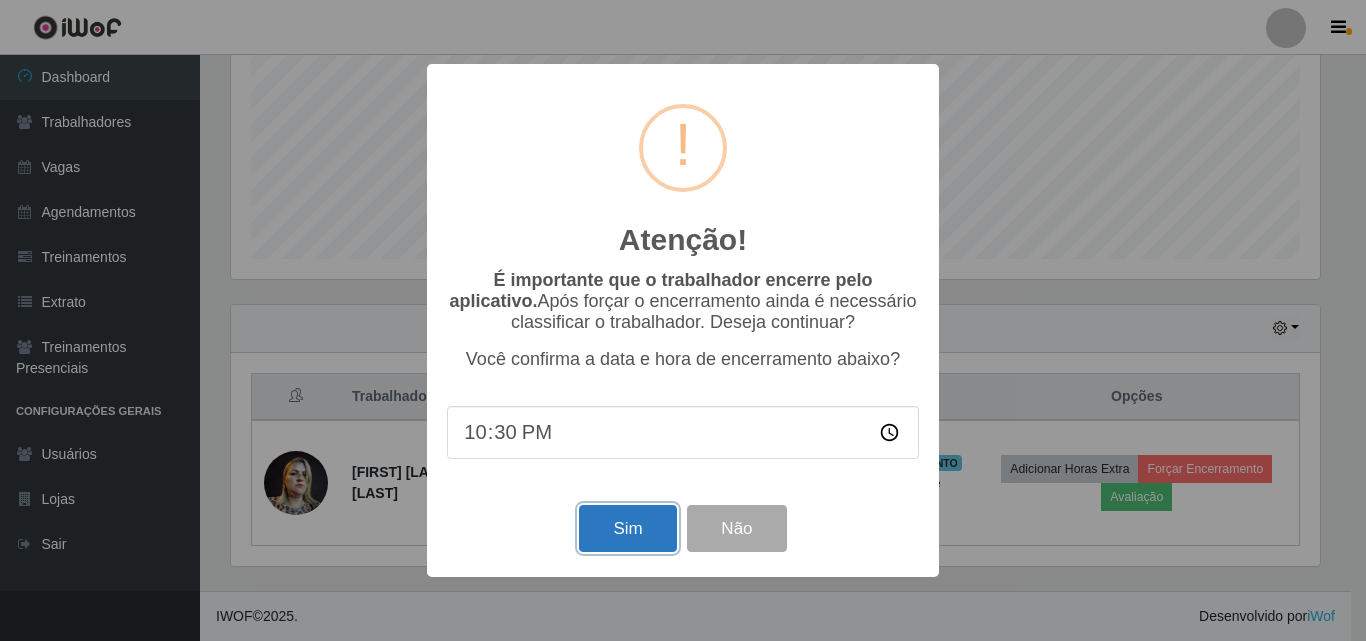 click on "Sim" at bounding box center [627, 528] 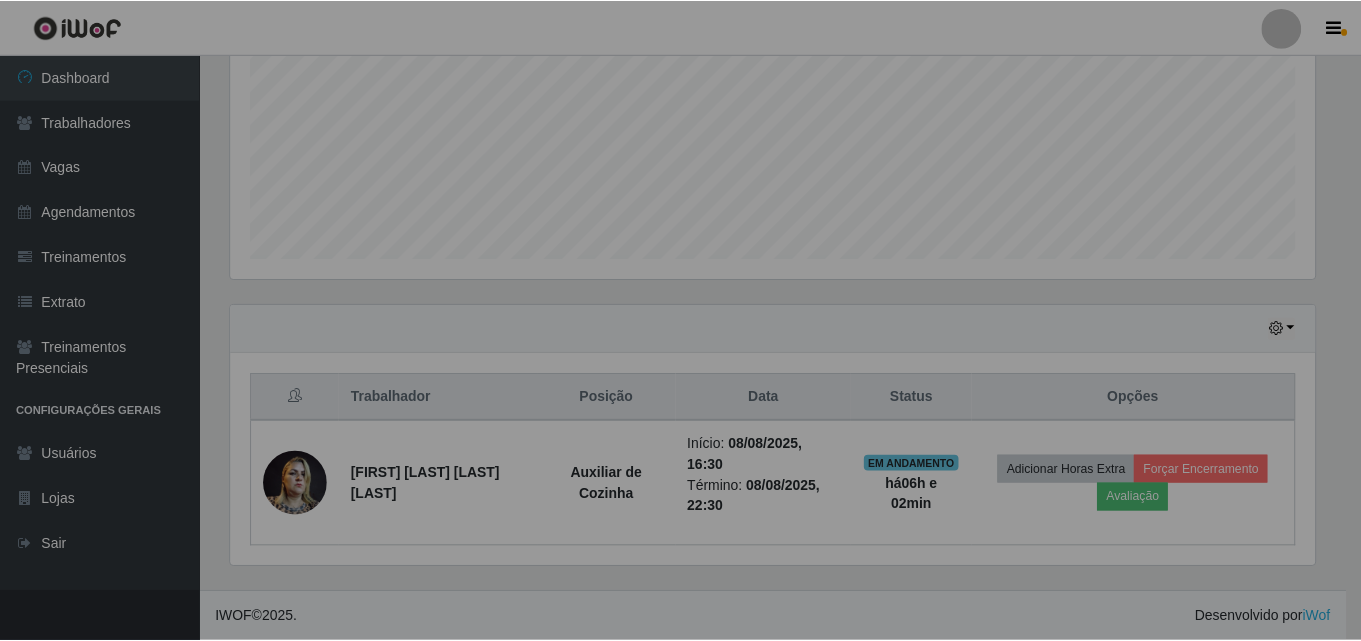 scroll, scrollTop: 999585, scrollLeft: 998901, axis: both 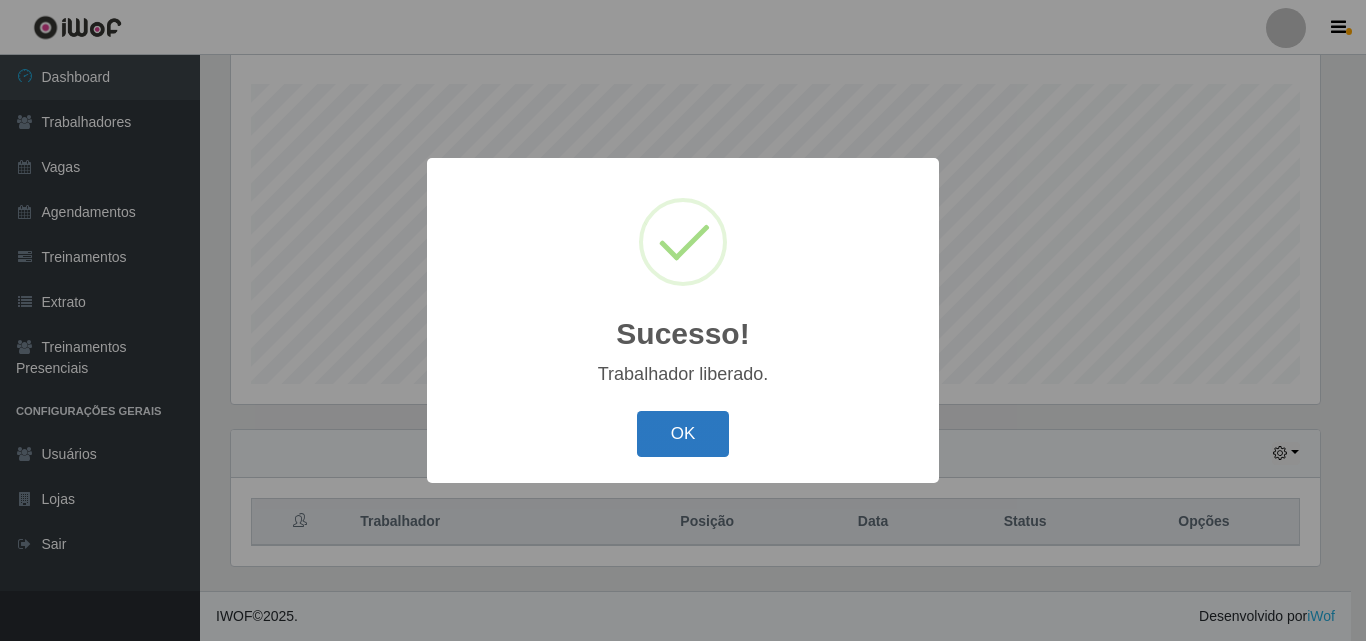 click on "OK" at bounding box center (683, 434) 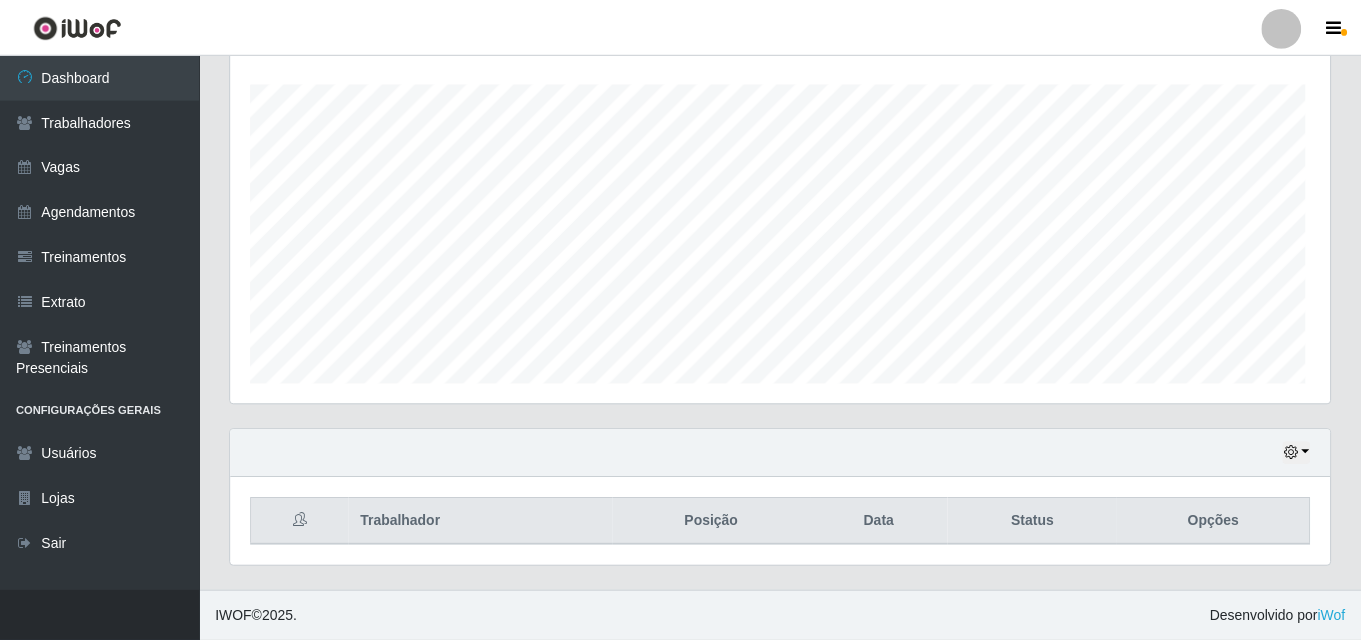 scroll, scrollTop: 999585, scrollLeft: 998901, axis: both 